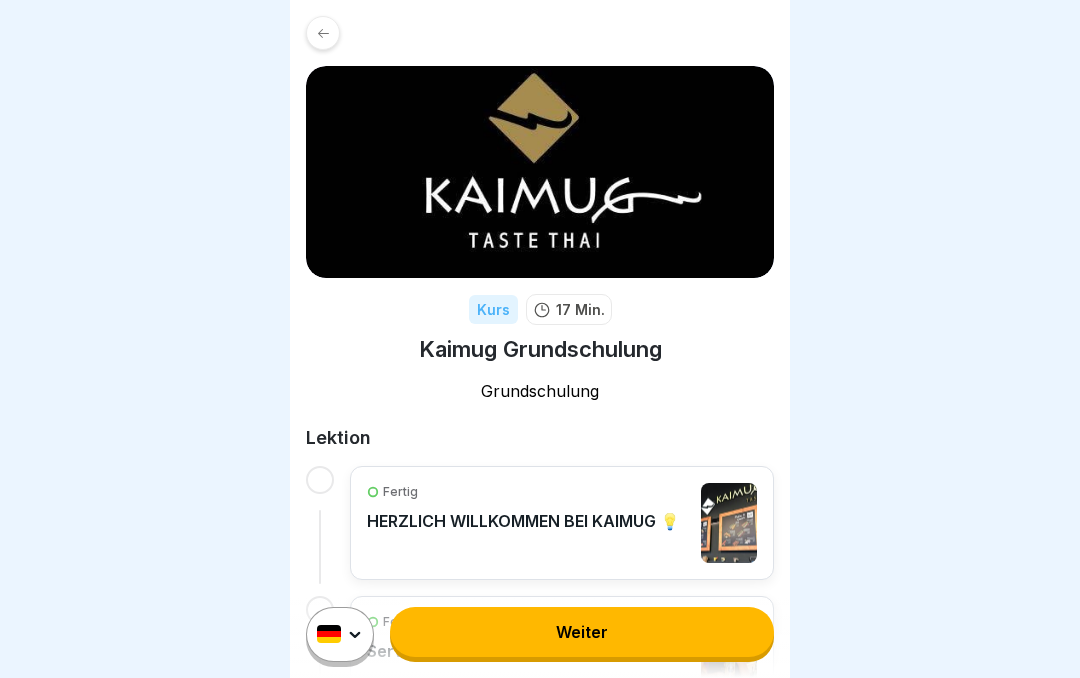 scroll, scrollTop: 0, scrollLeft: 0, axis: both 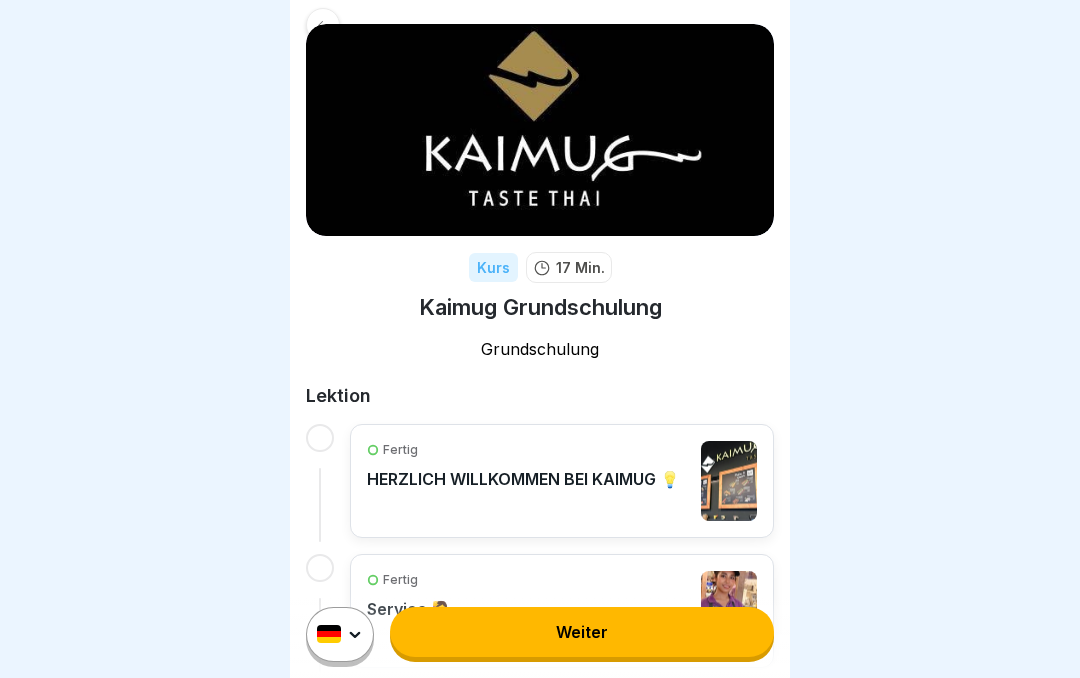 click at bounding box center [320, 438] 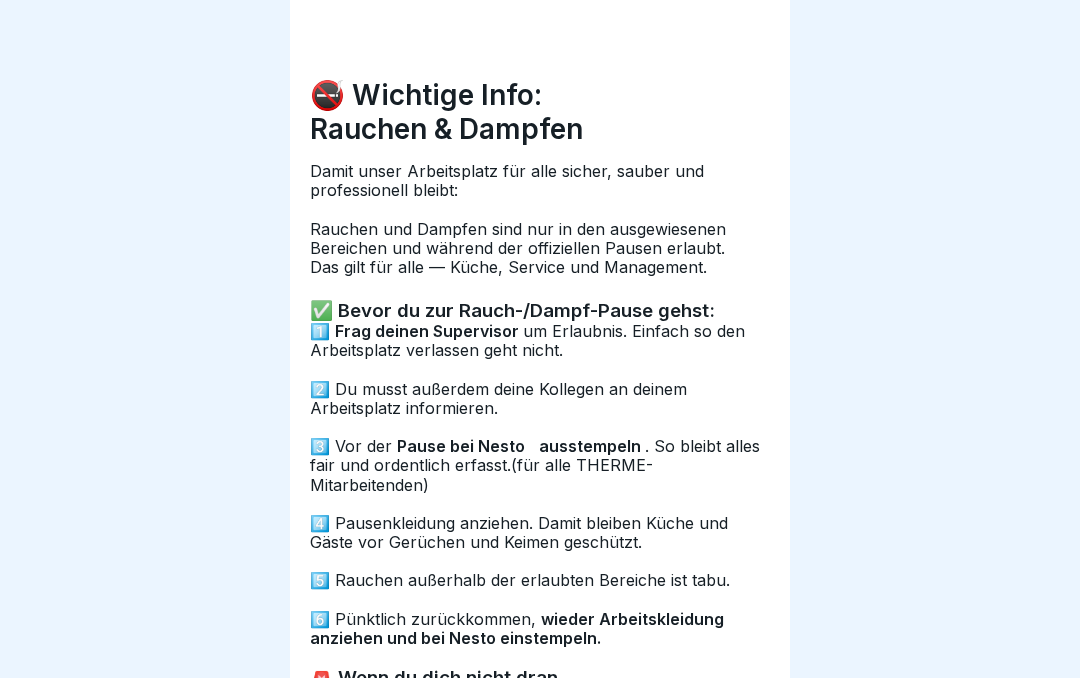 scroll, scrollTop: 0, scrollLeft: 0, axis: both 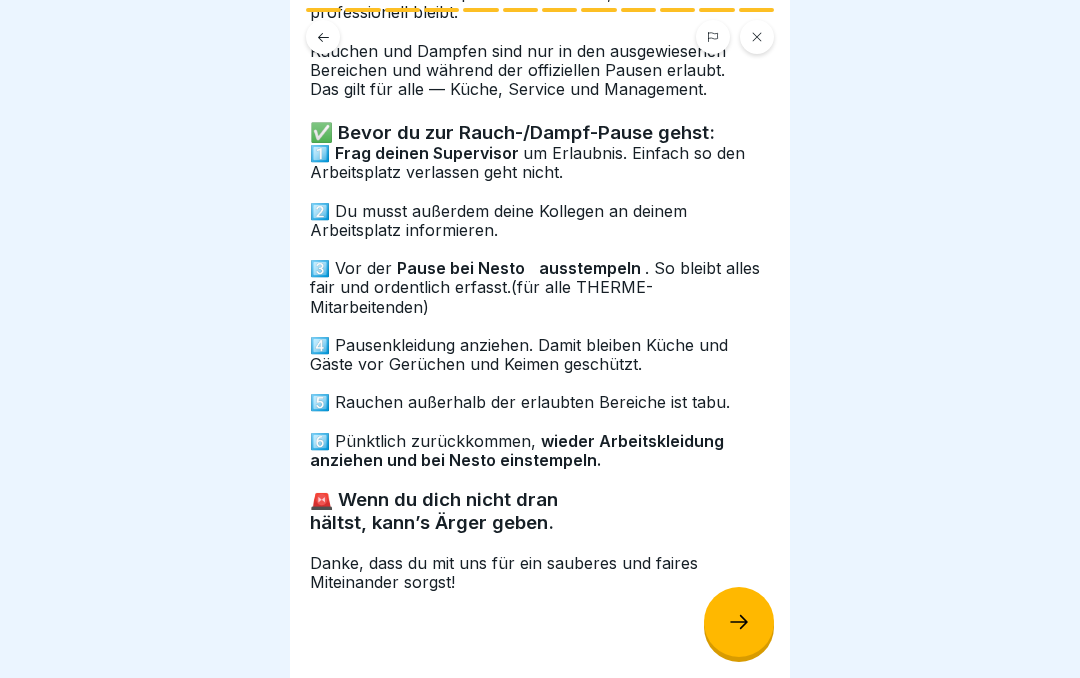 click 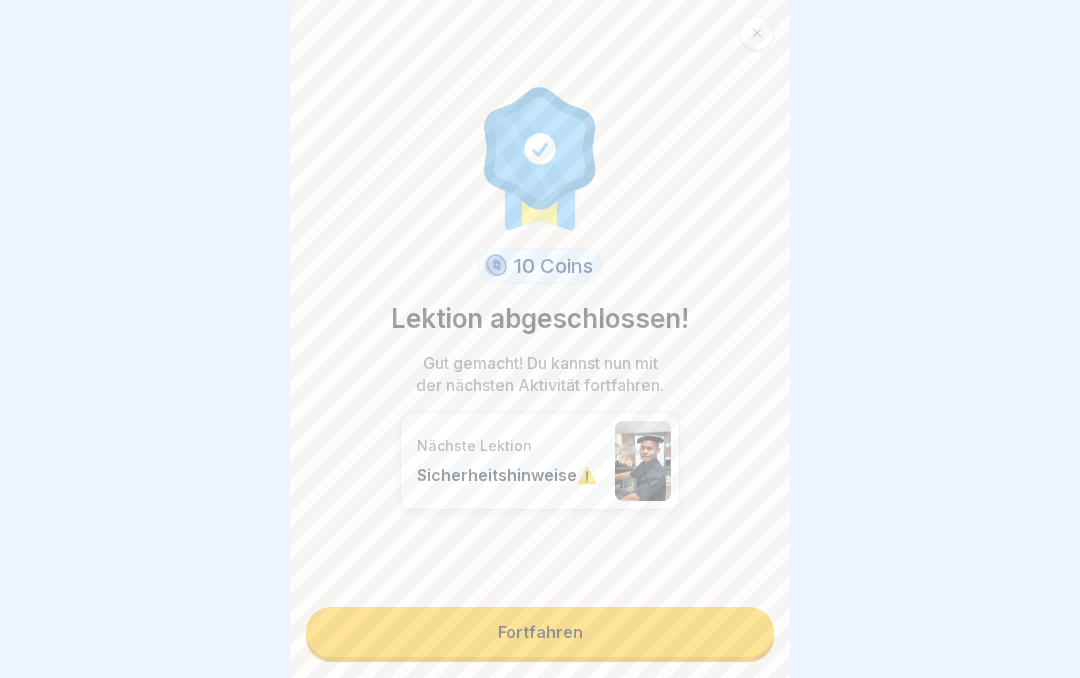 click on "Fortfahren" at bounding box center [540, 632] 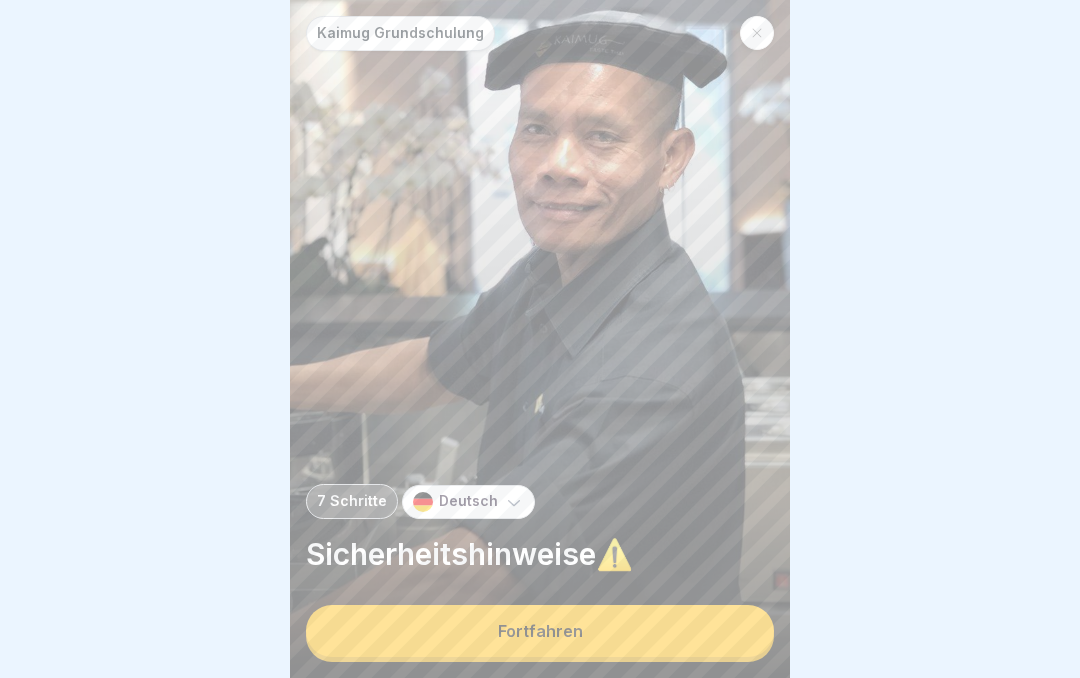 click on "Fortfahren" at bounding box center [540, 631] 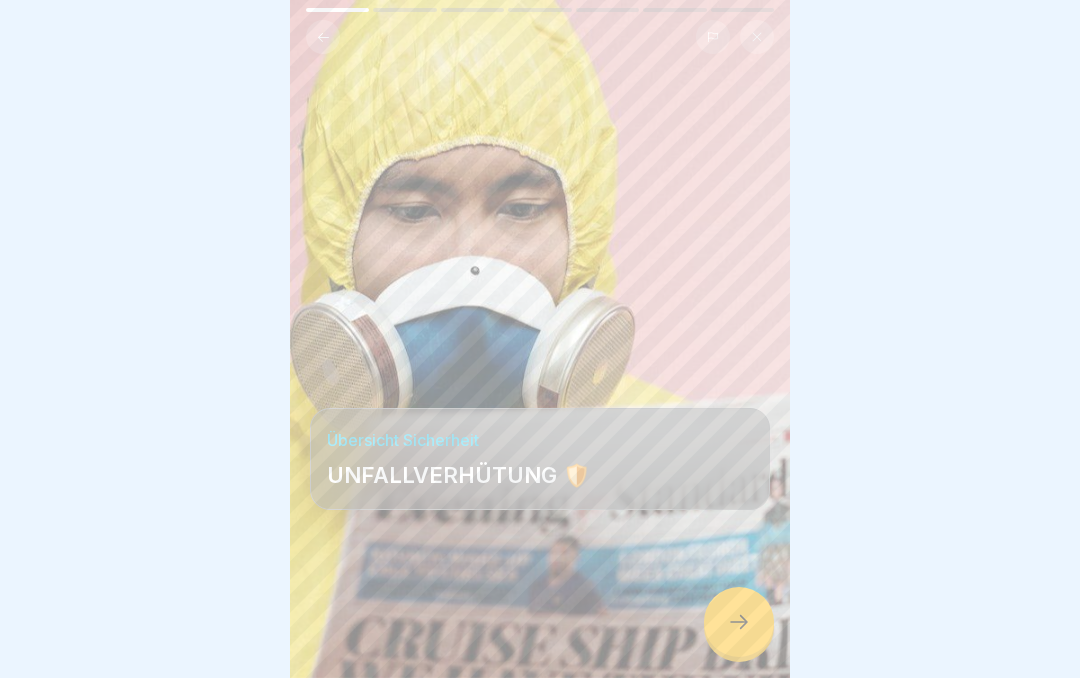 click 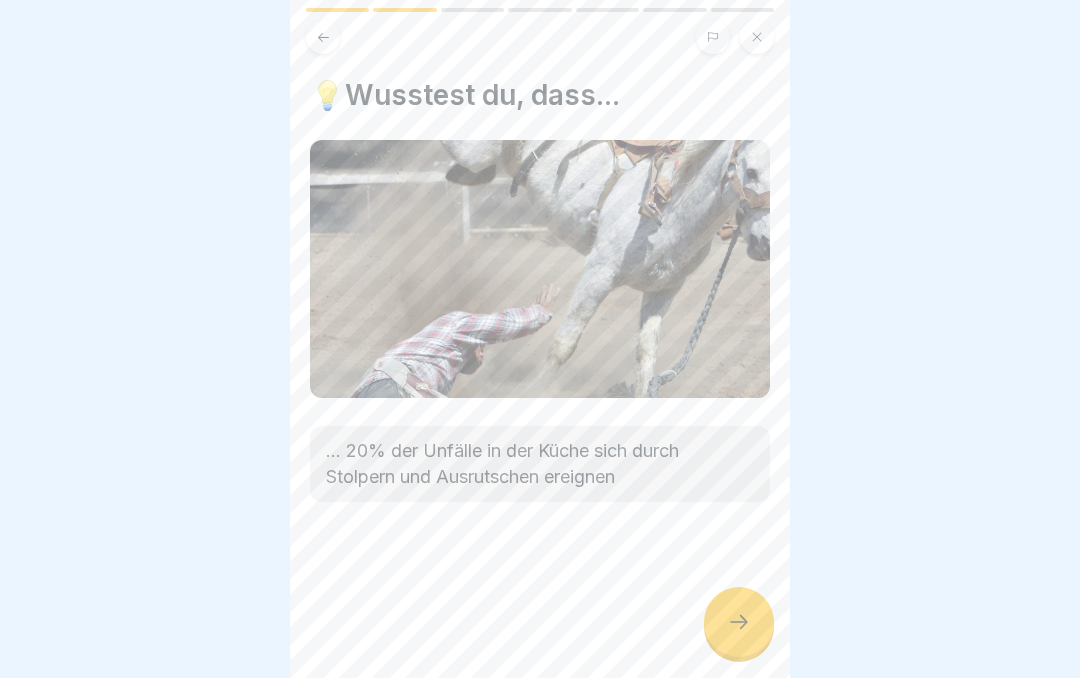 click 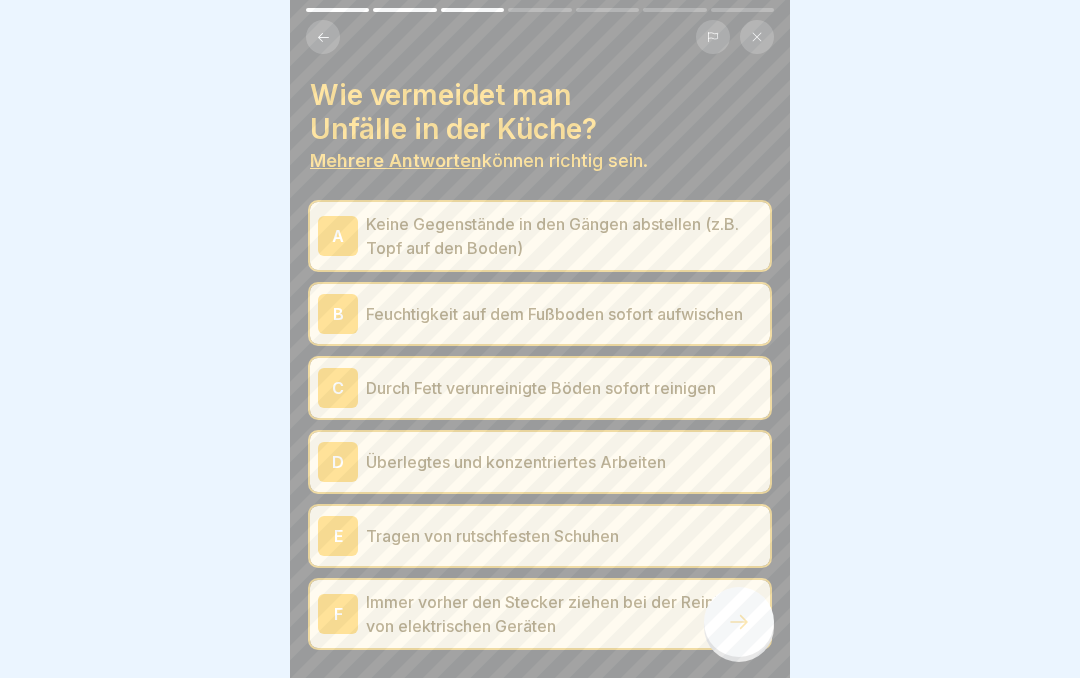 click on "A" at bounding box center (338, 236) 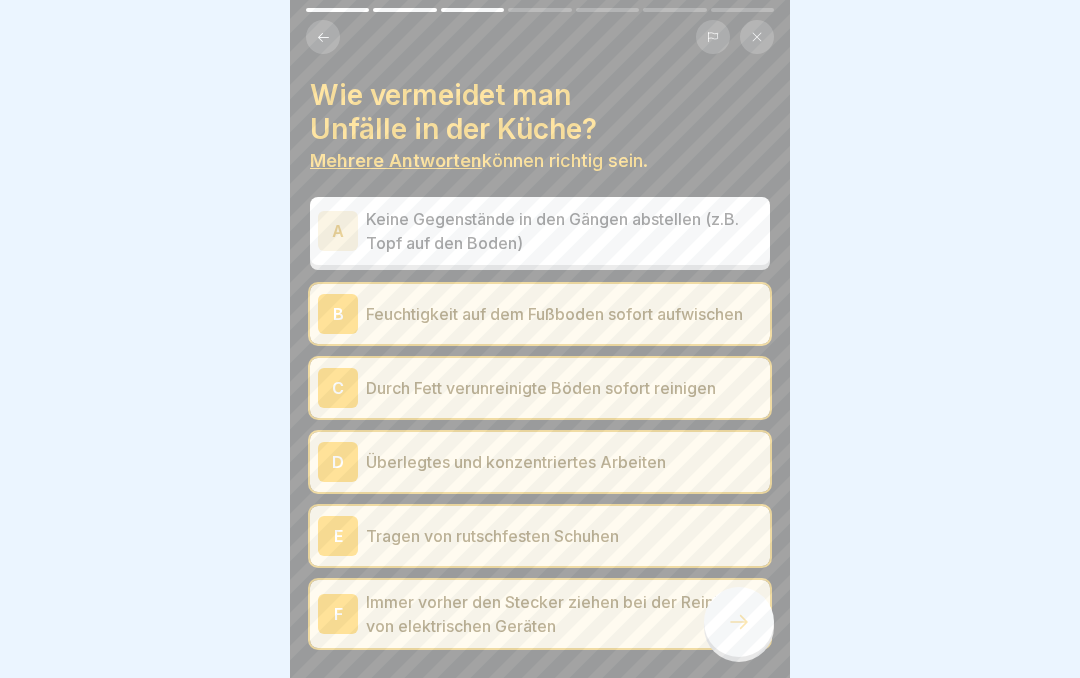 click on "C" at bounding box center (338, 388) 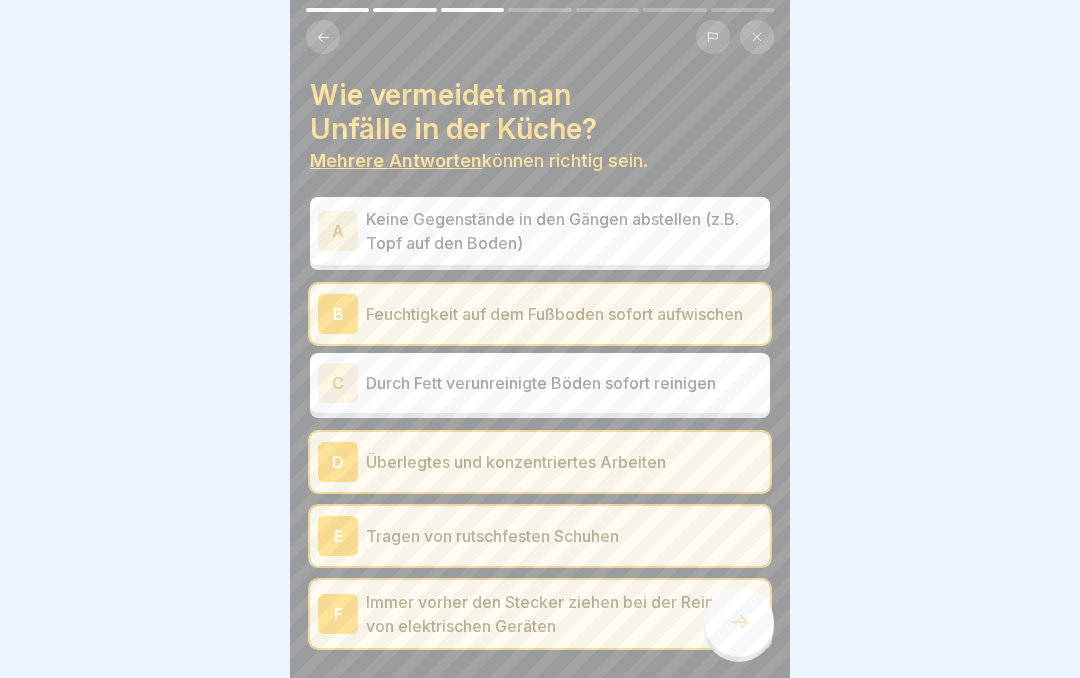 click on "E" at bounding box center (338, 536) 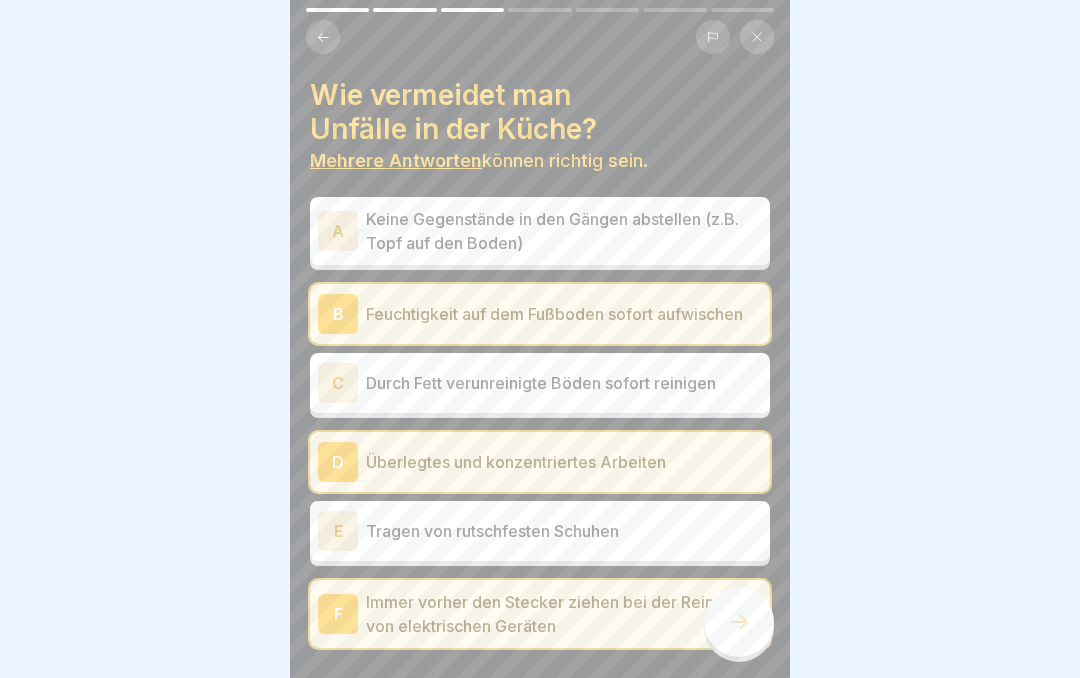 click 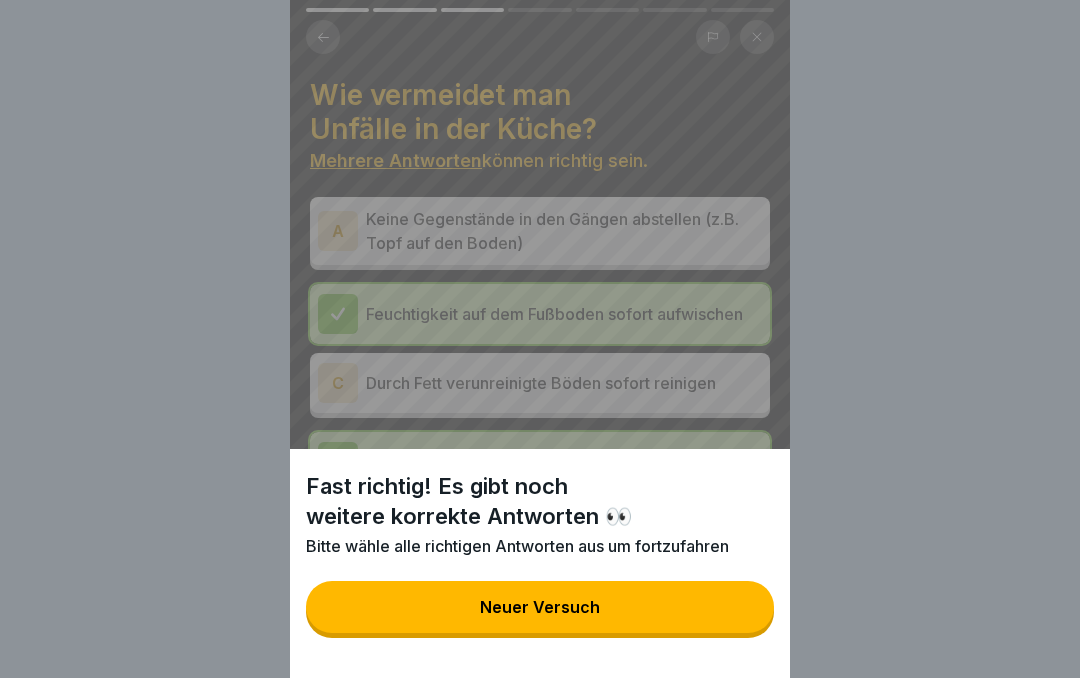 click on "Neuer Versuch" at bounding box center [540, 607] 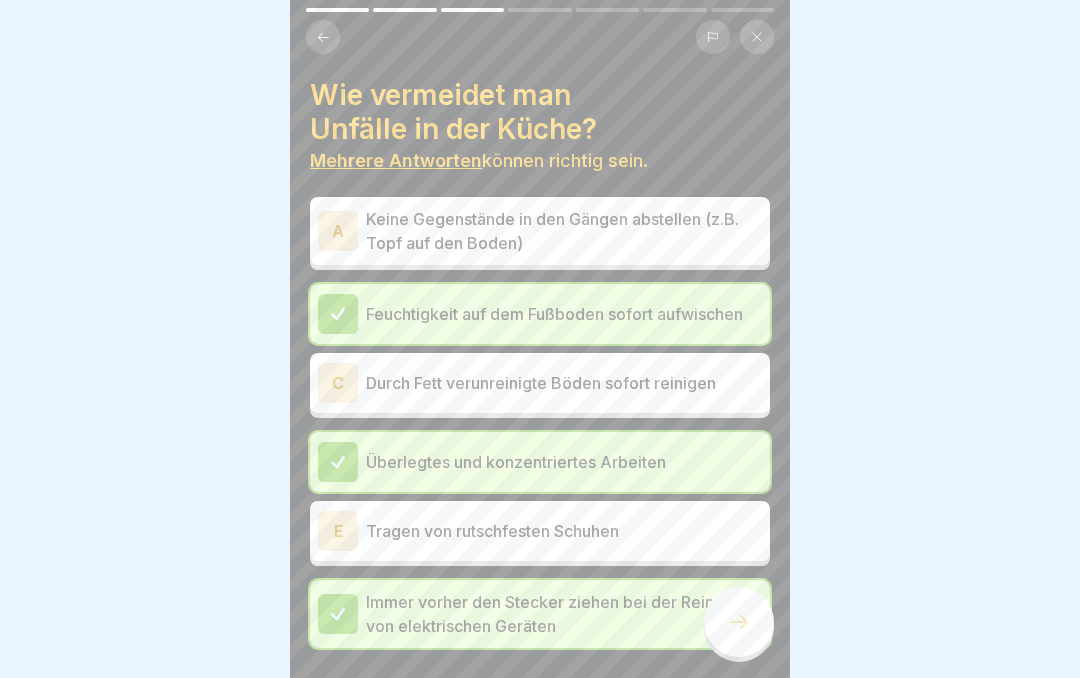 click on "A Keine Gegenstände in den Gängen abstellen (z.B. Topf auf den Boden)" at bounding box center (540, 231) 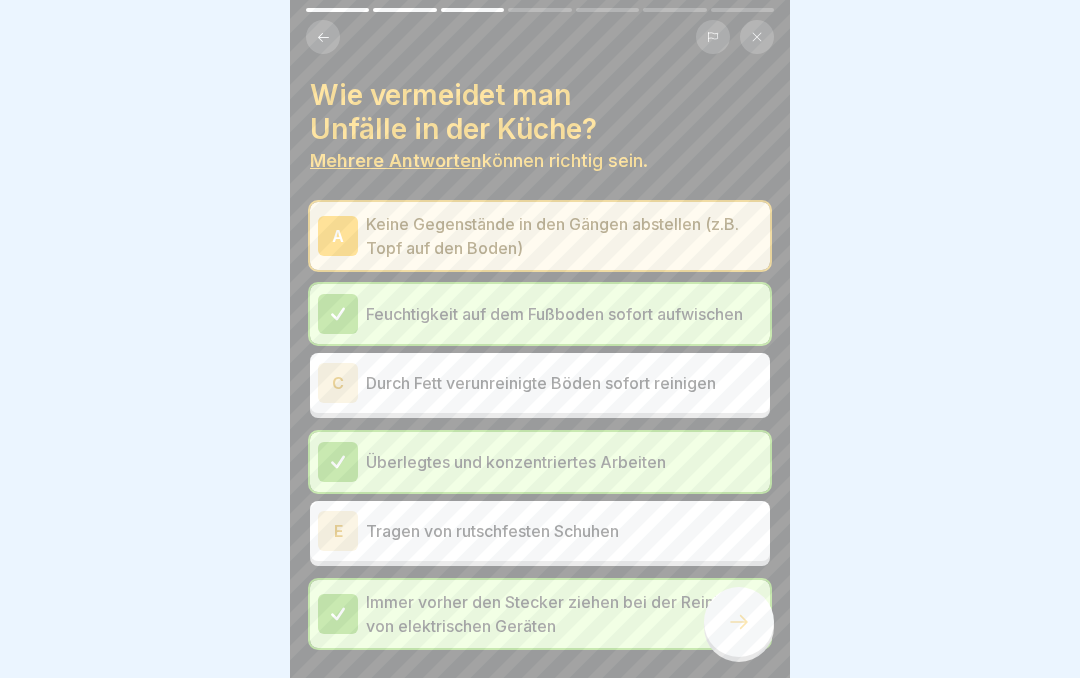 click on "C" at bounding box center [338, 383] 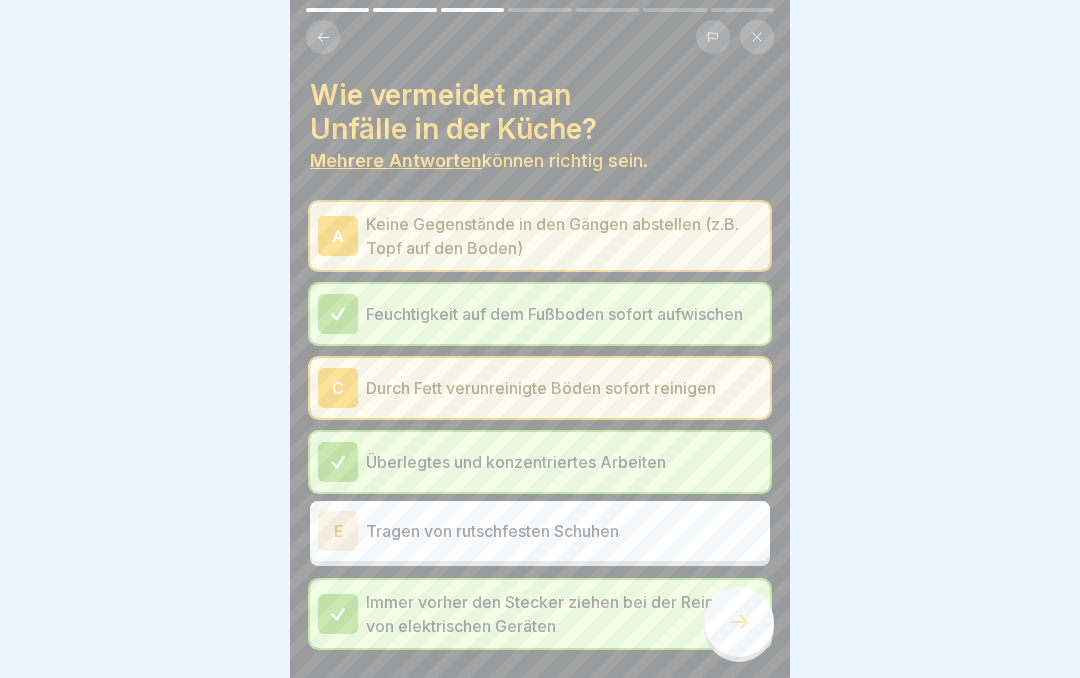 click on "C" at bounding box center [338, 388] 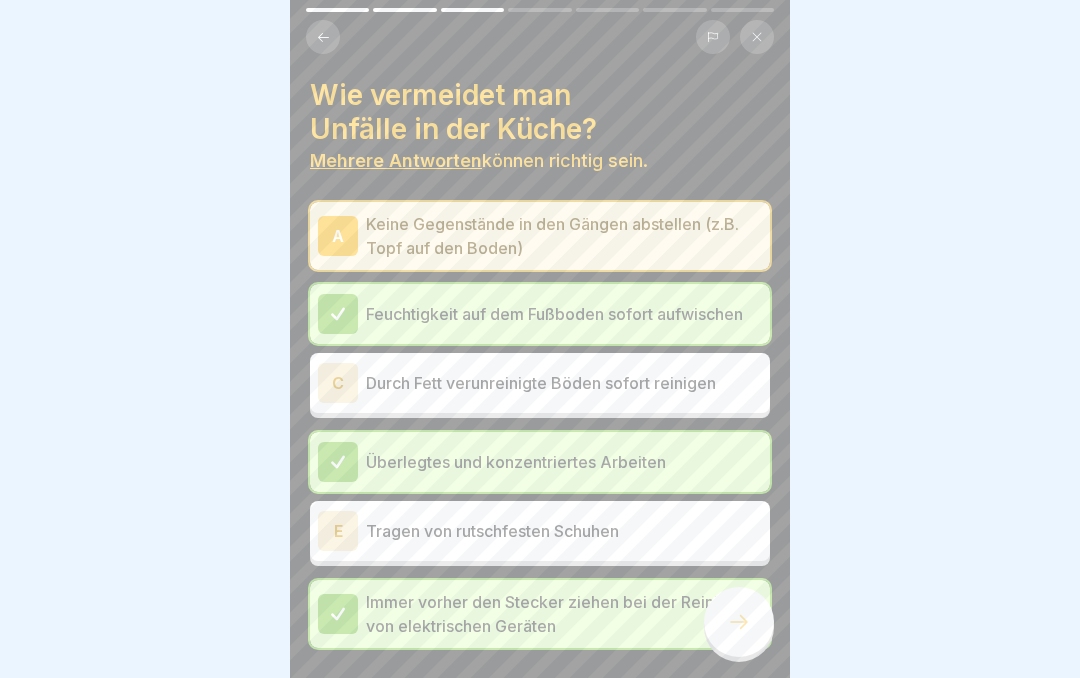 click on "A" at bounding box center [338, 236] 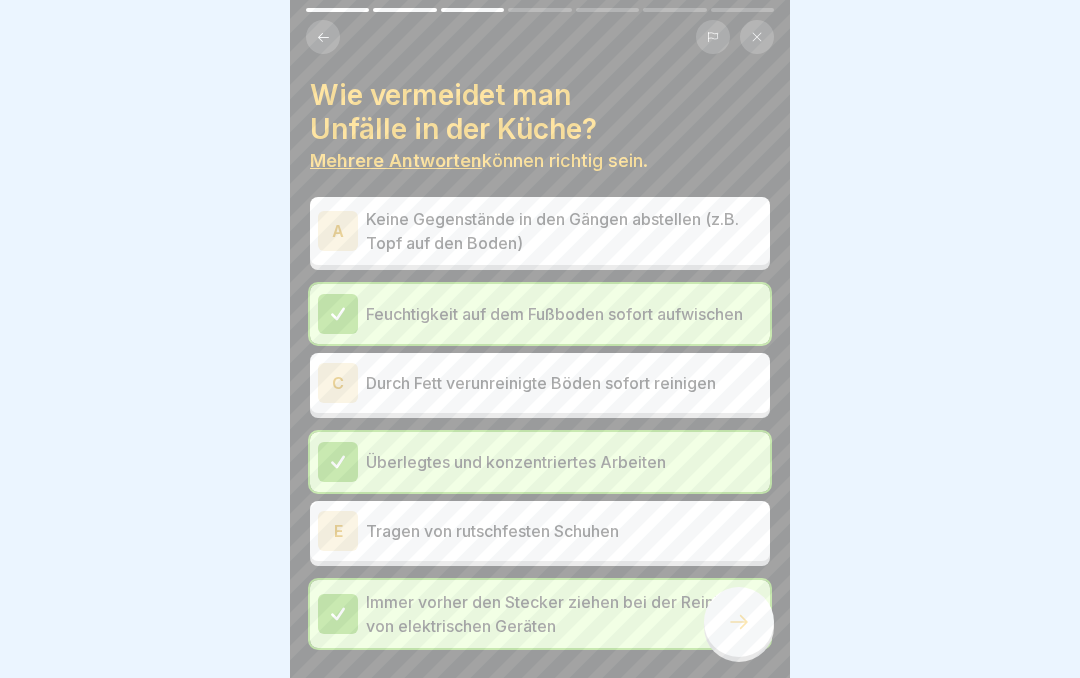 click on "E" at bounding box center [338, 531] 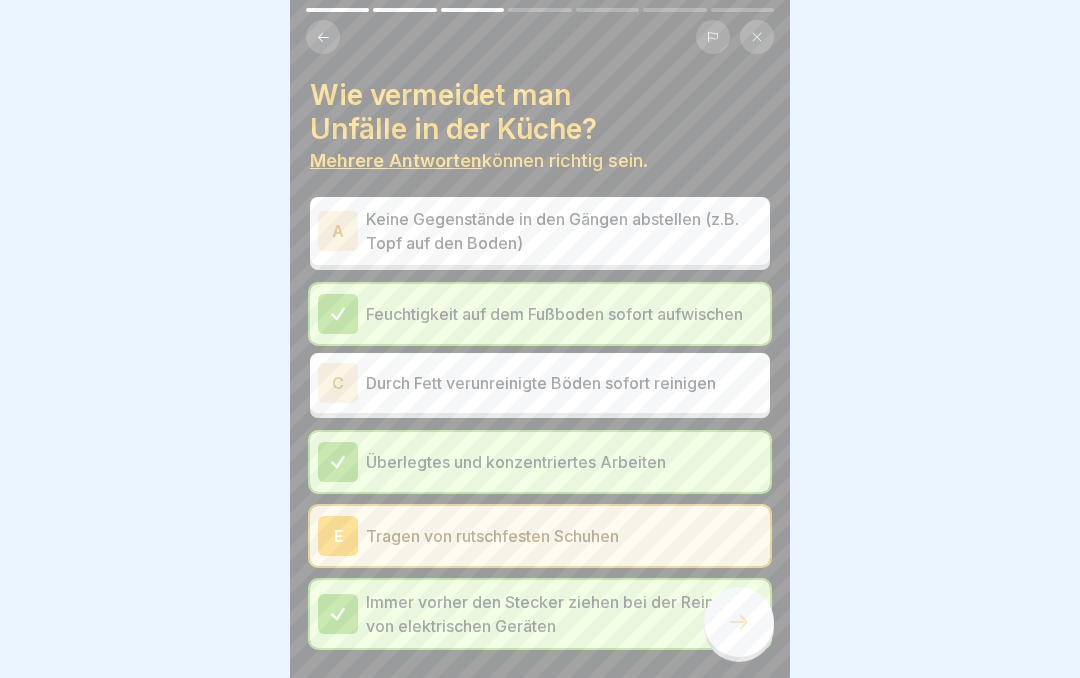 click on "E" at bounding box center (338, 536) 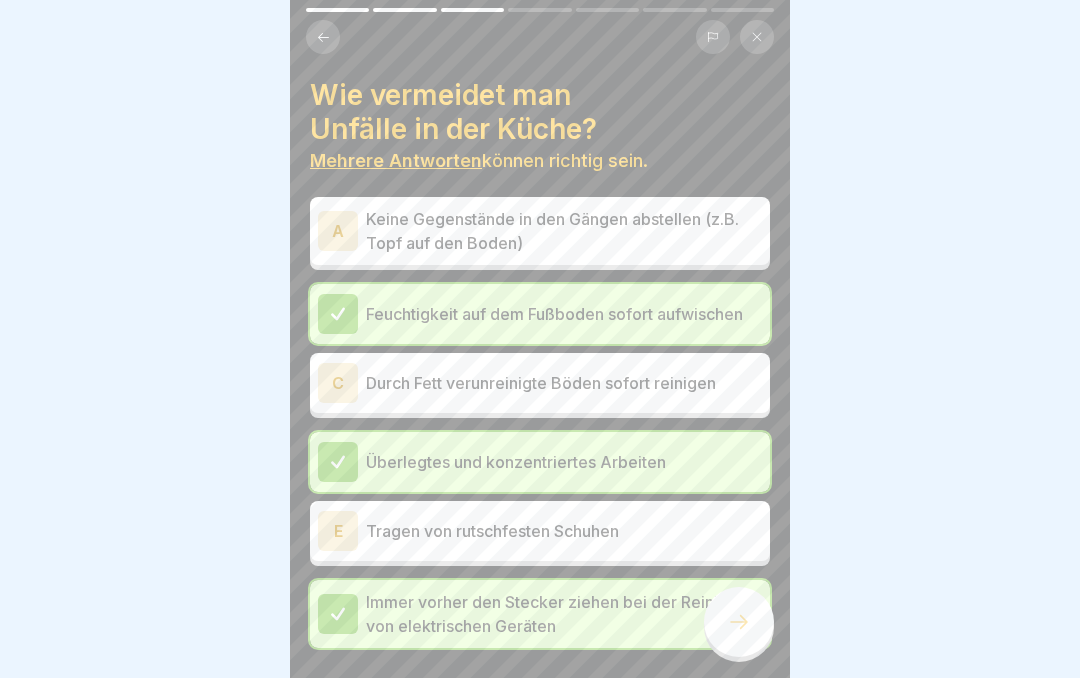 click at bounding box center [739, 622] 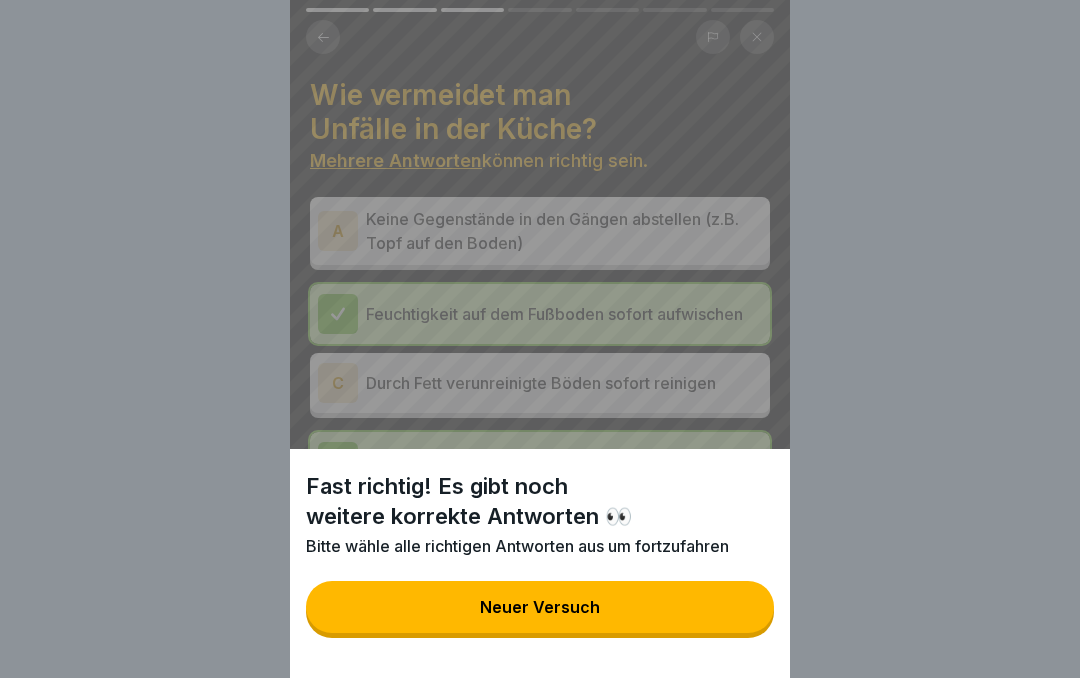 click on "Neuer Versuch" at bounding box center (540, 607) 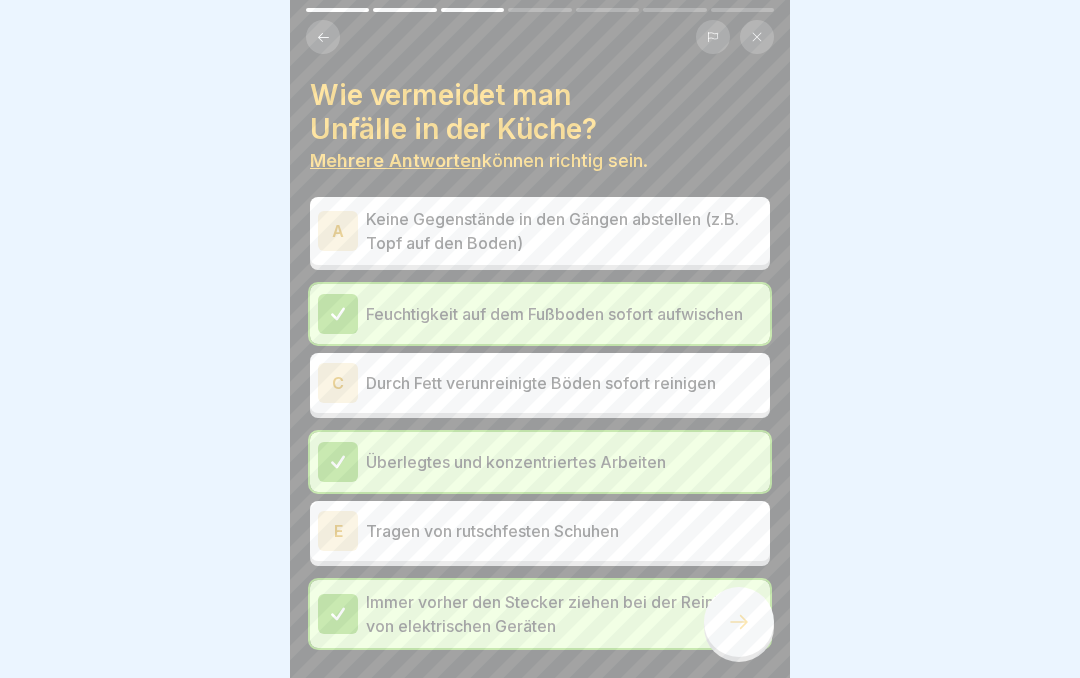 click 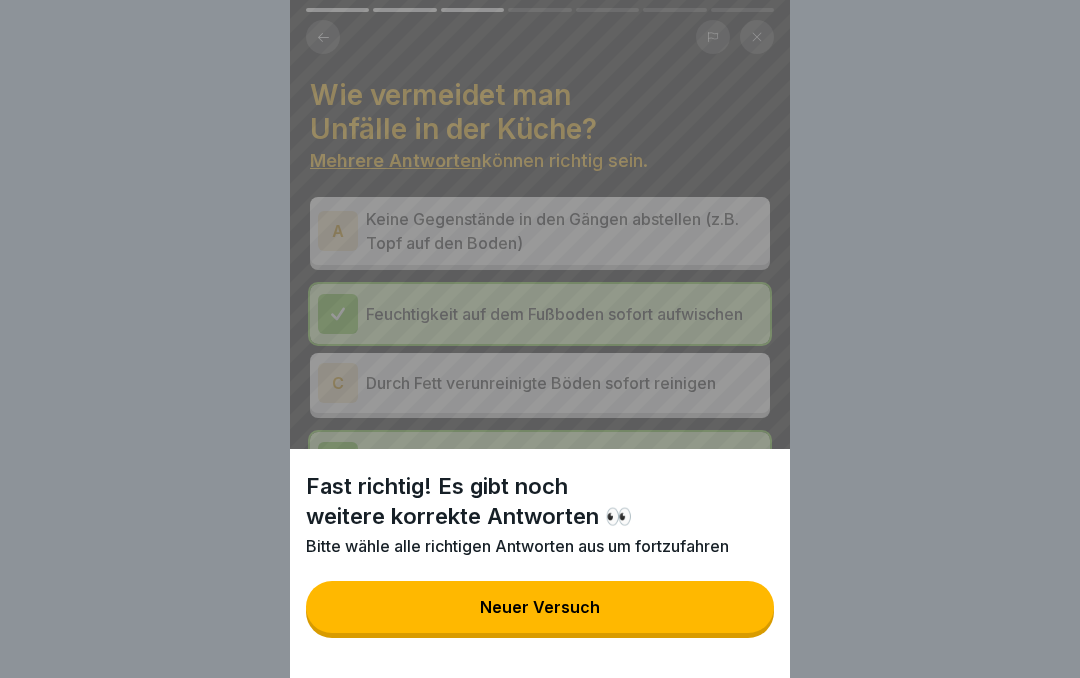 click on "Neuer Versuch" at bounding box center [540, 607] 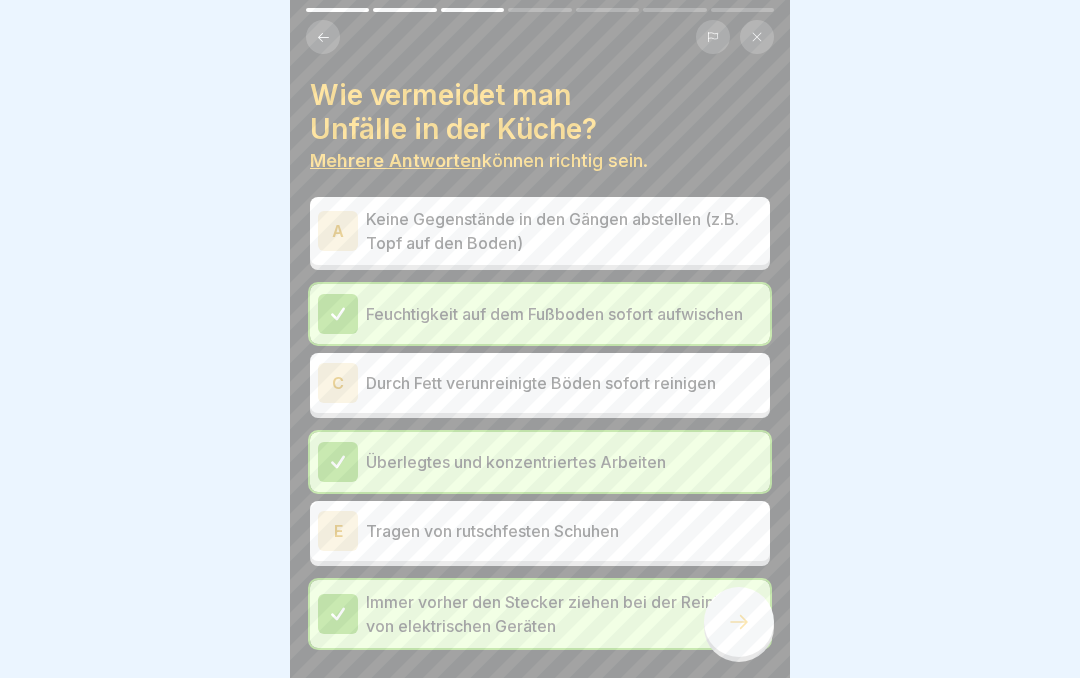 click on "C" at bounding box center (338, 383) 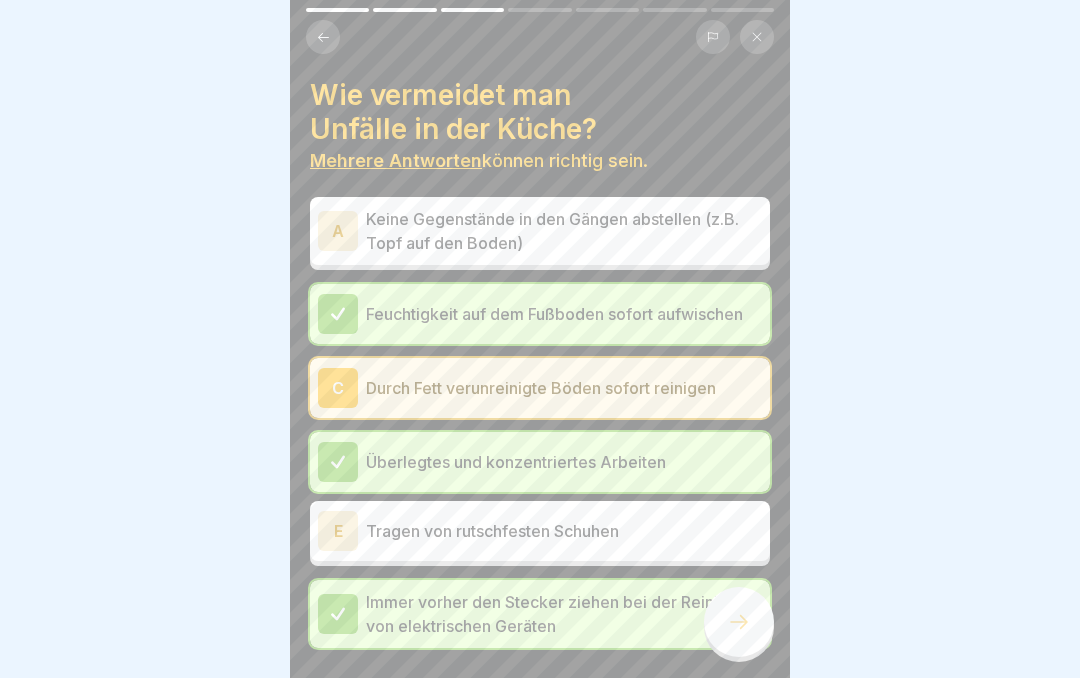 click 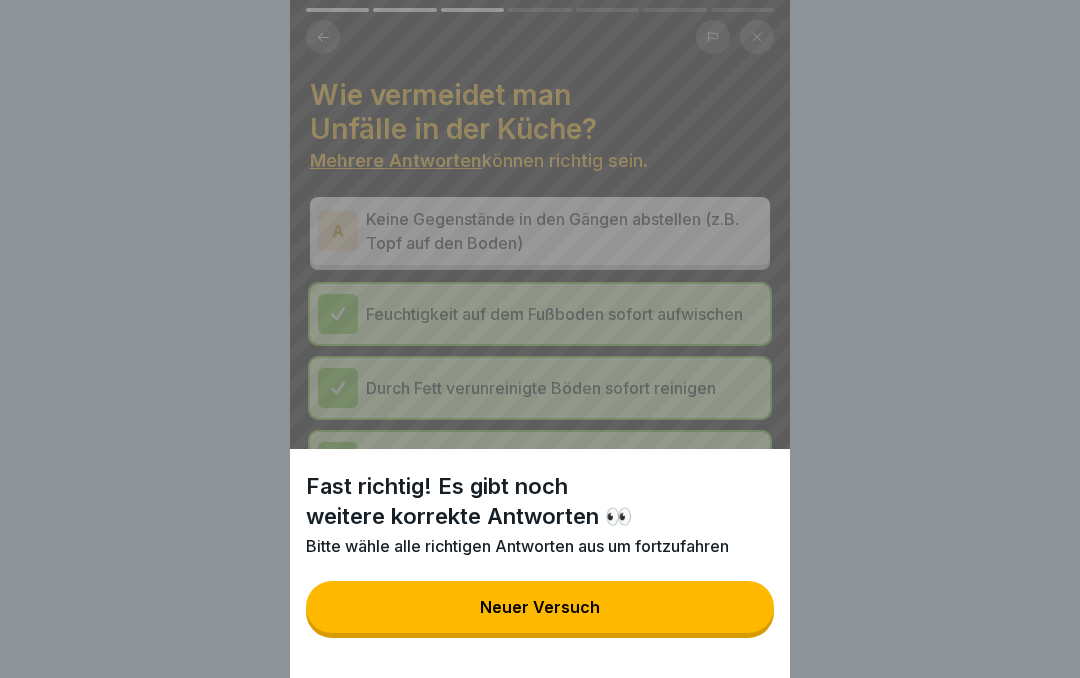 click on "Neuer Versuch" at bounding box center (540, 607) 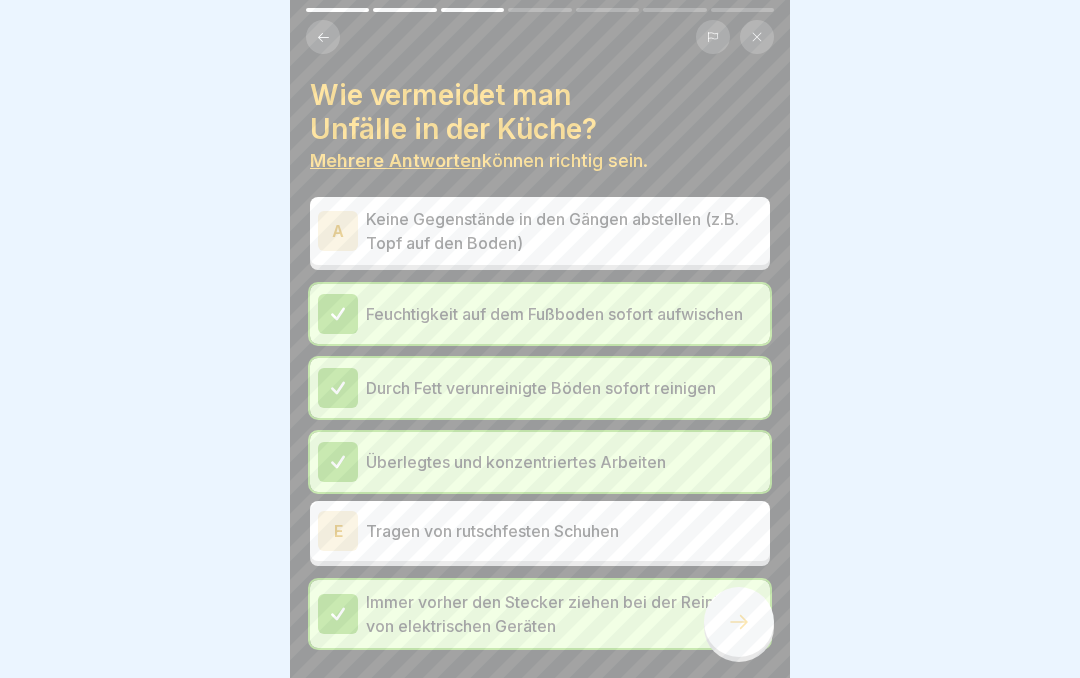click on "A" at bounding box center [338, 231] 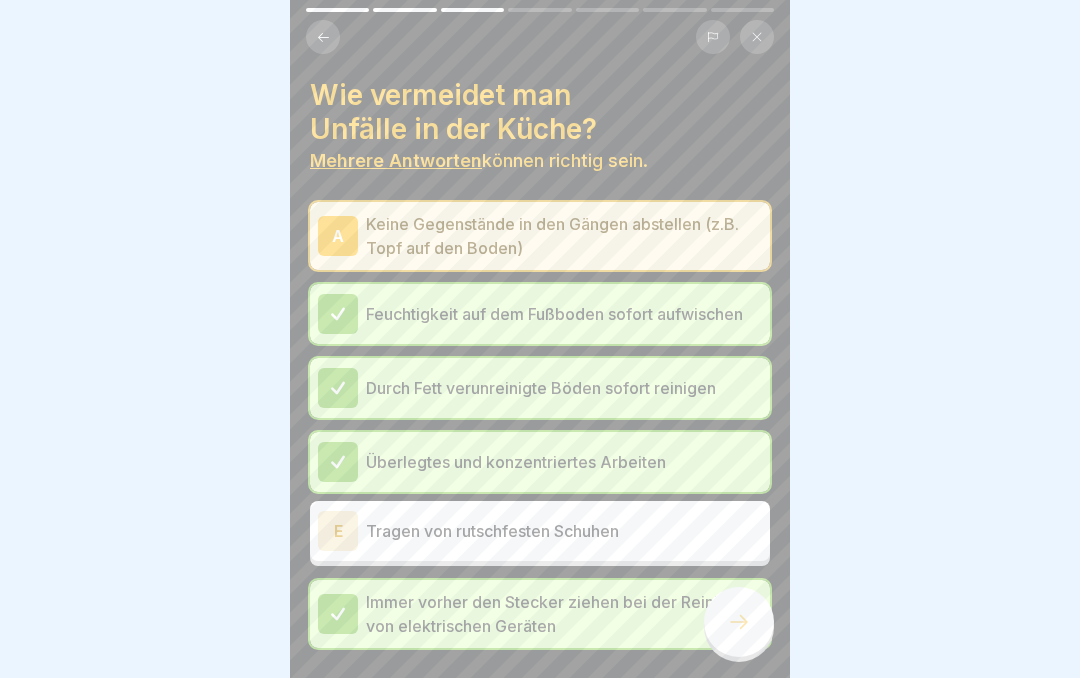 click on "E" at bounding box center [338, 531] 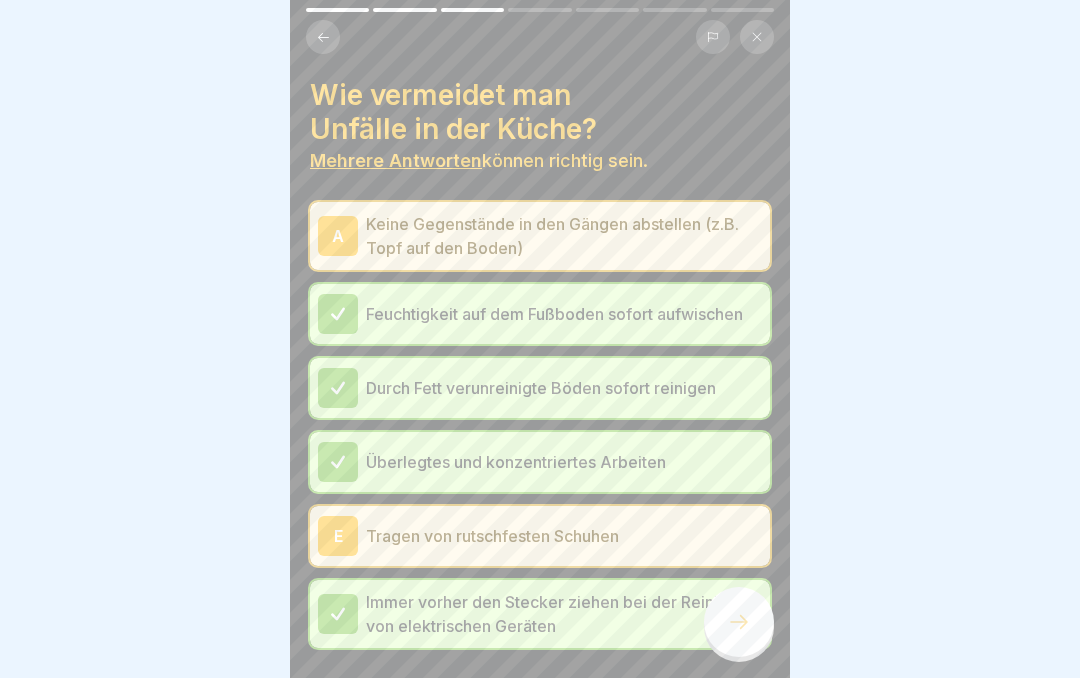 click at bounding box center [739, 622] 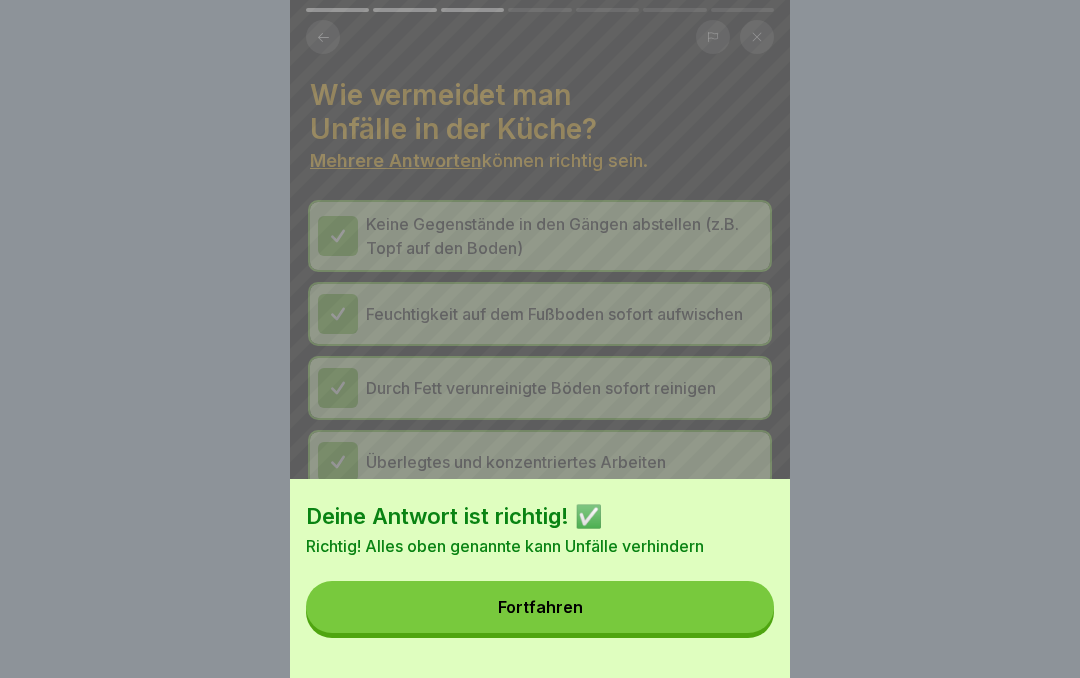 click on "Fortfahren" at bounding box center (540, 607) 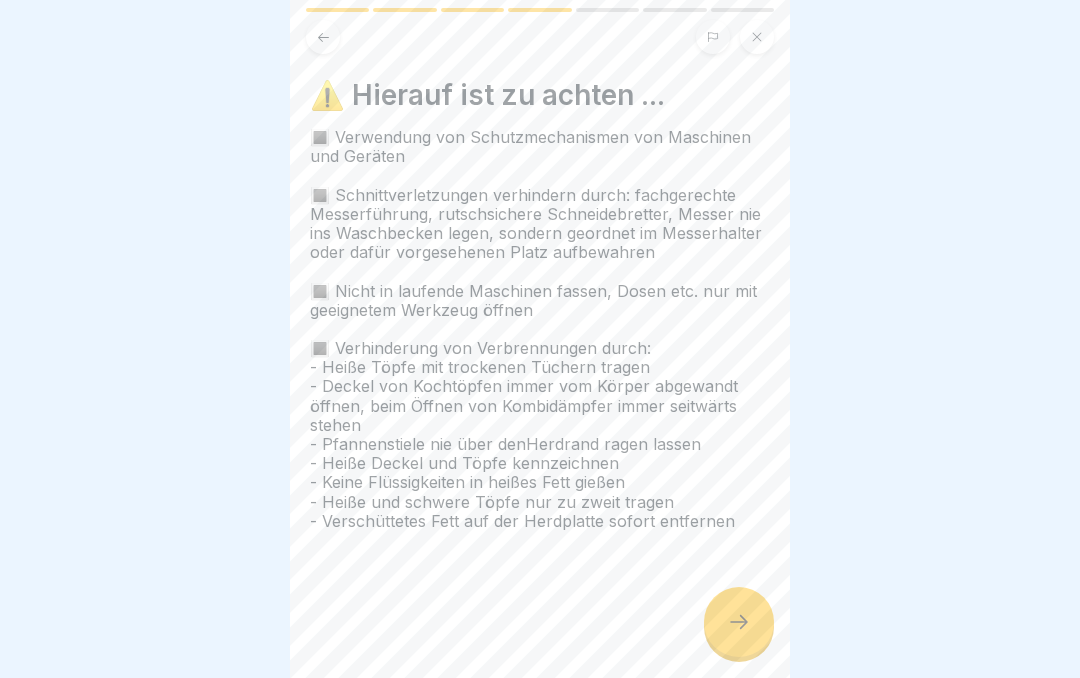 click 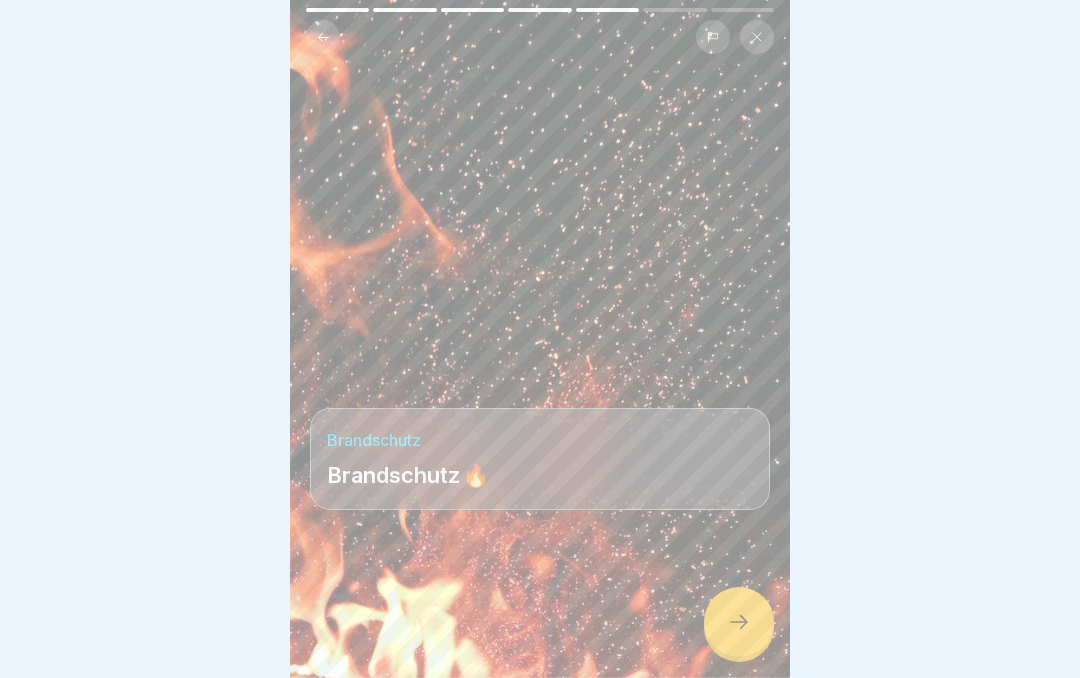 click at bounding box center [739, 622] 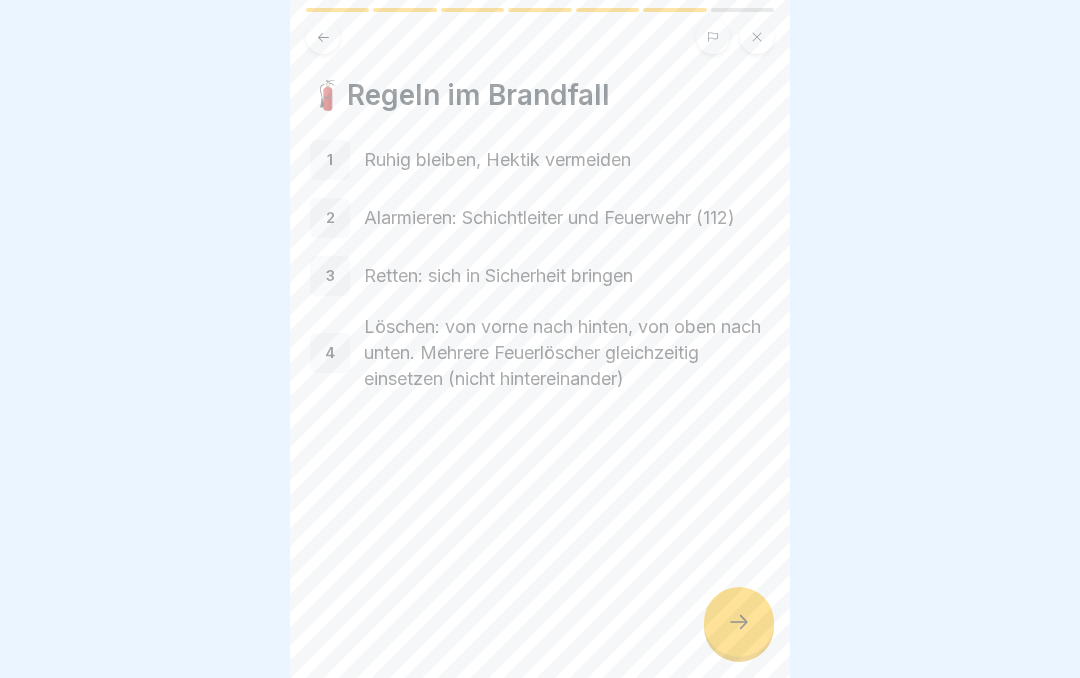 click 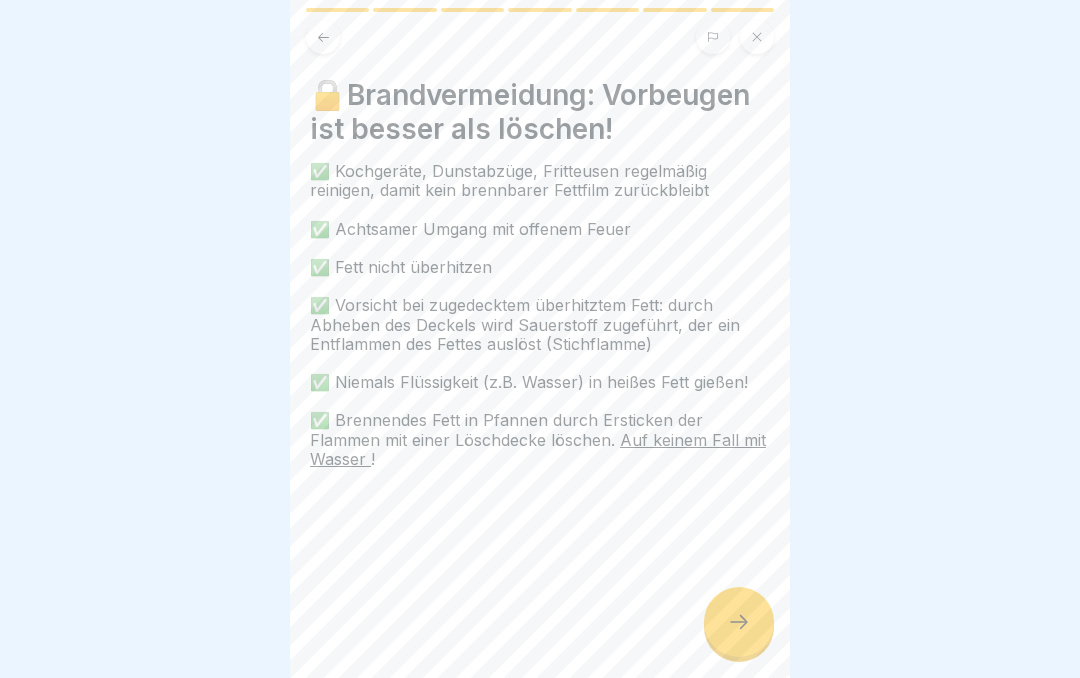 click at bounding box center (739, 622) 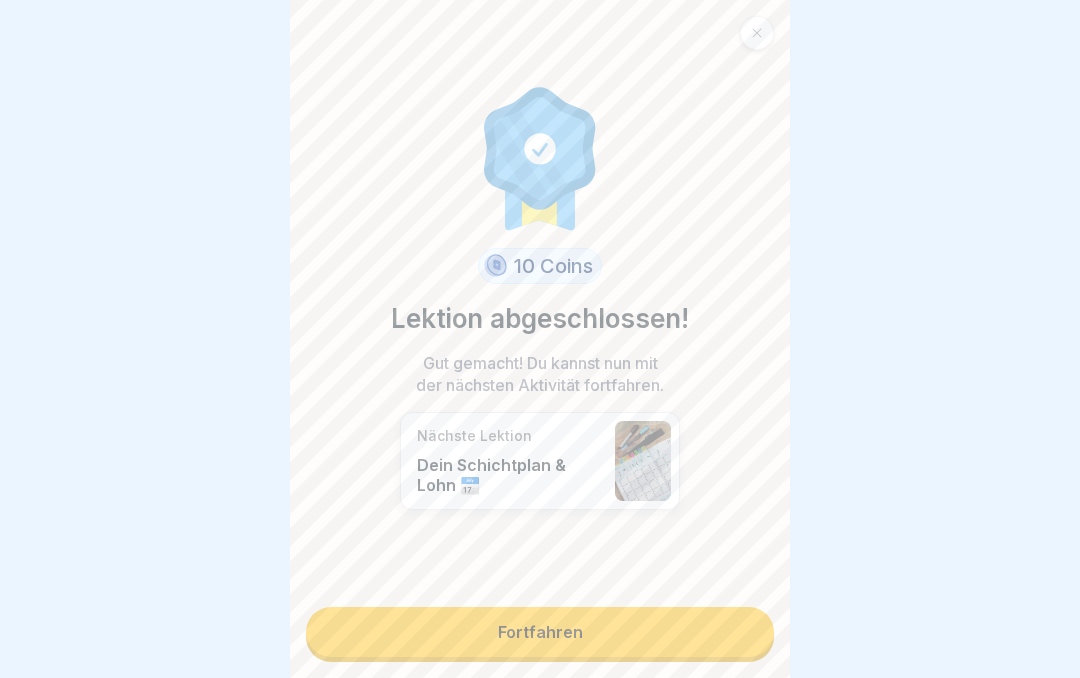 click on "Fortfahren" at bounding box center (540, 632) 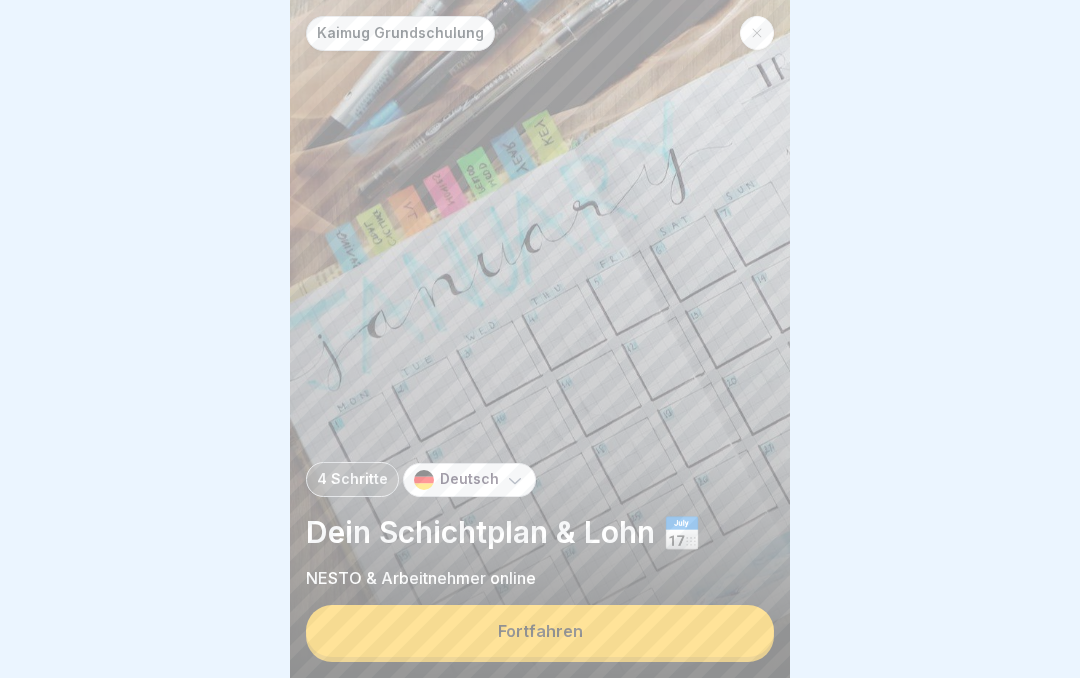 click on "Fortfahren" at bounding box center [540, 631] 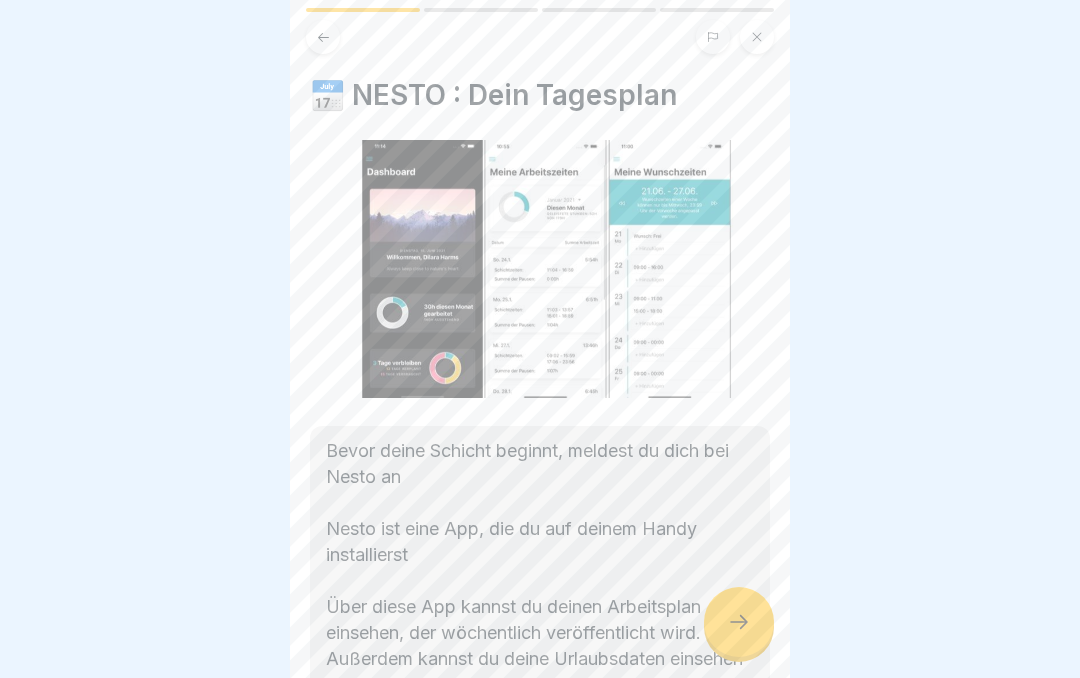 click 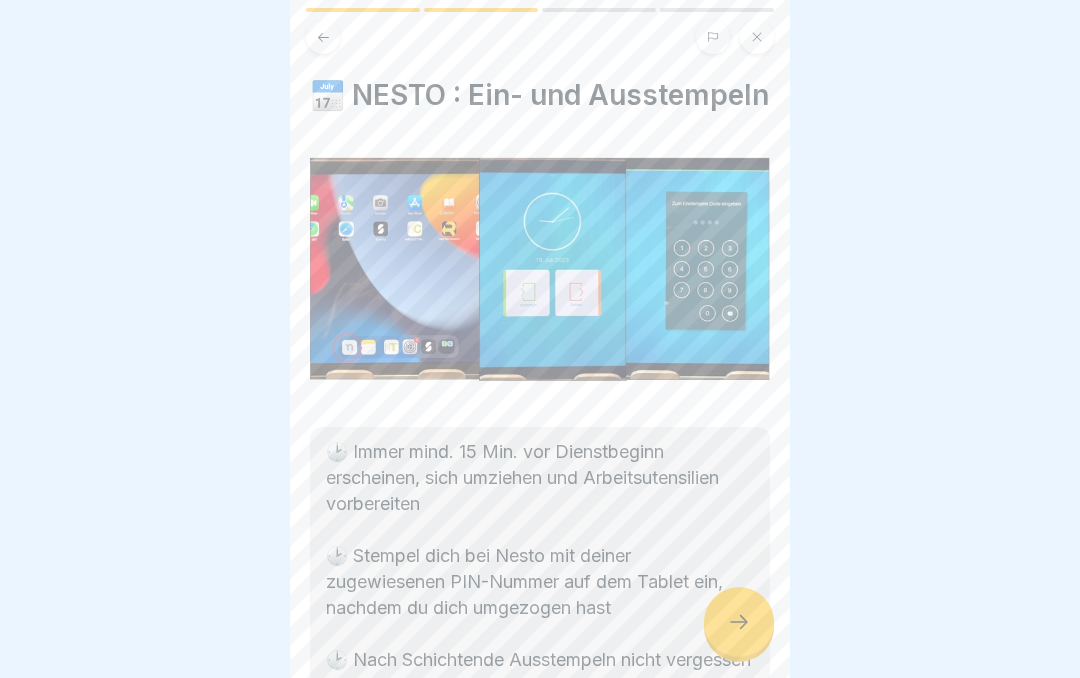 click 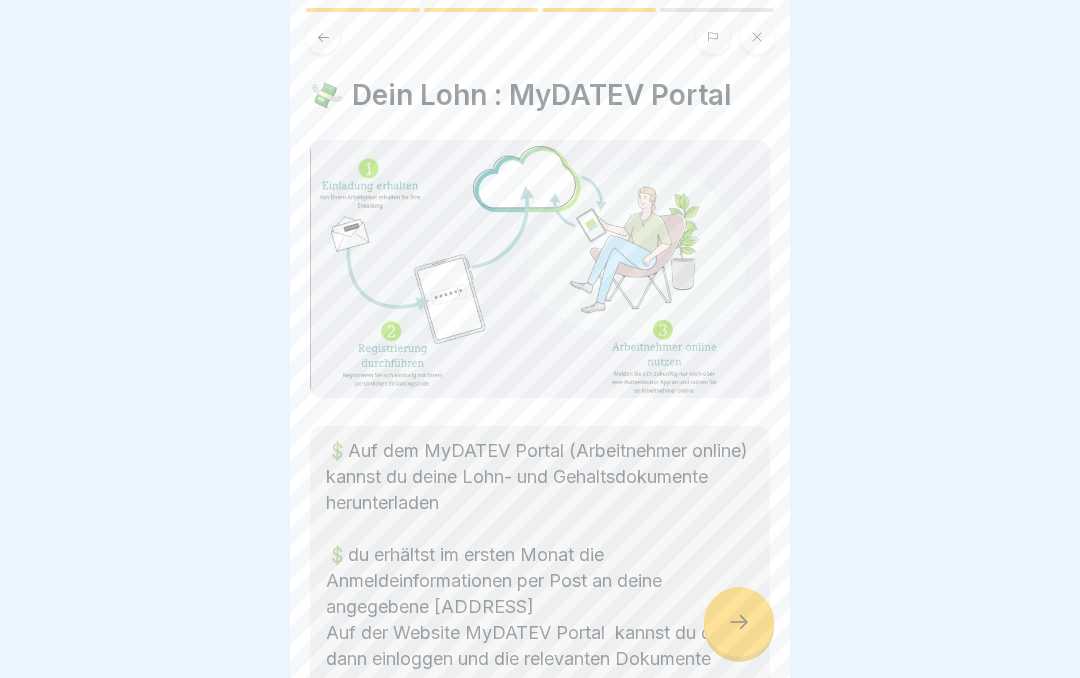 click 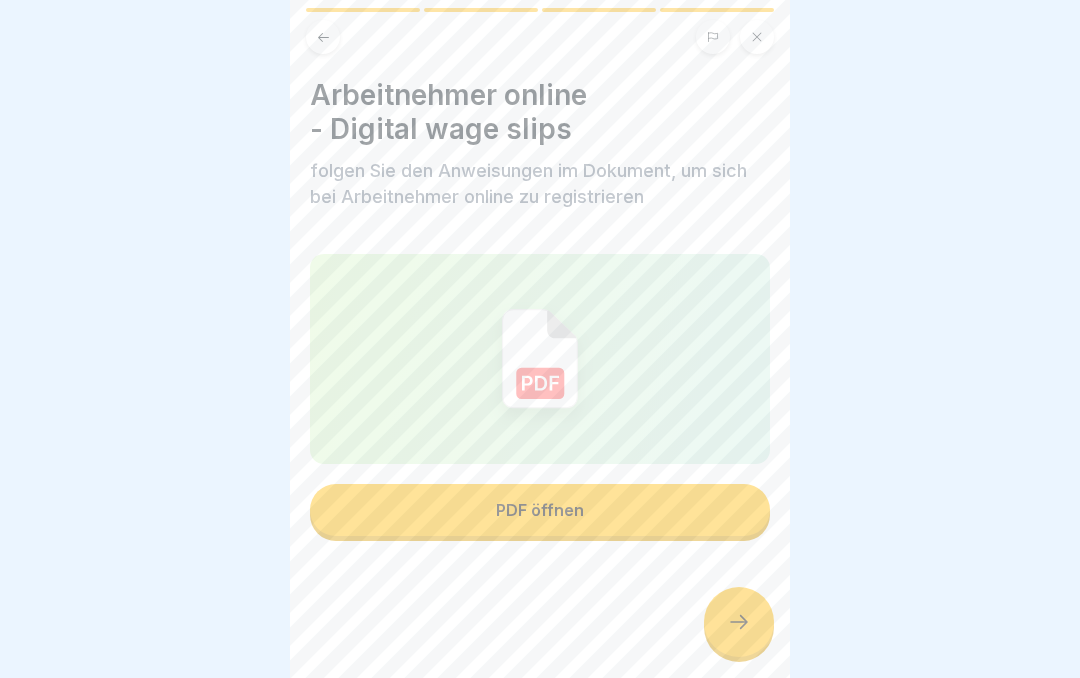 click 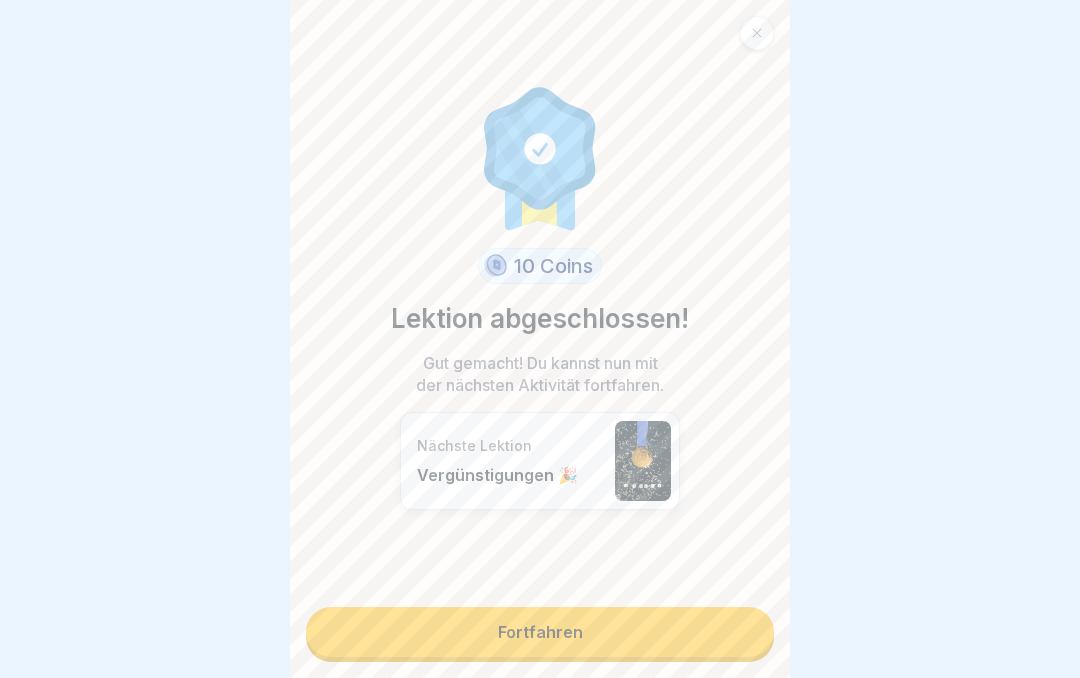 click on "Fortfahren" at bounding box center (540, 632) 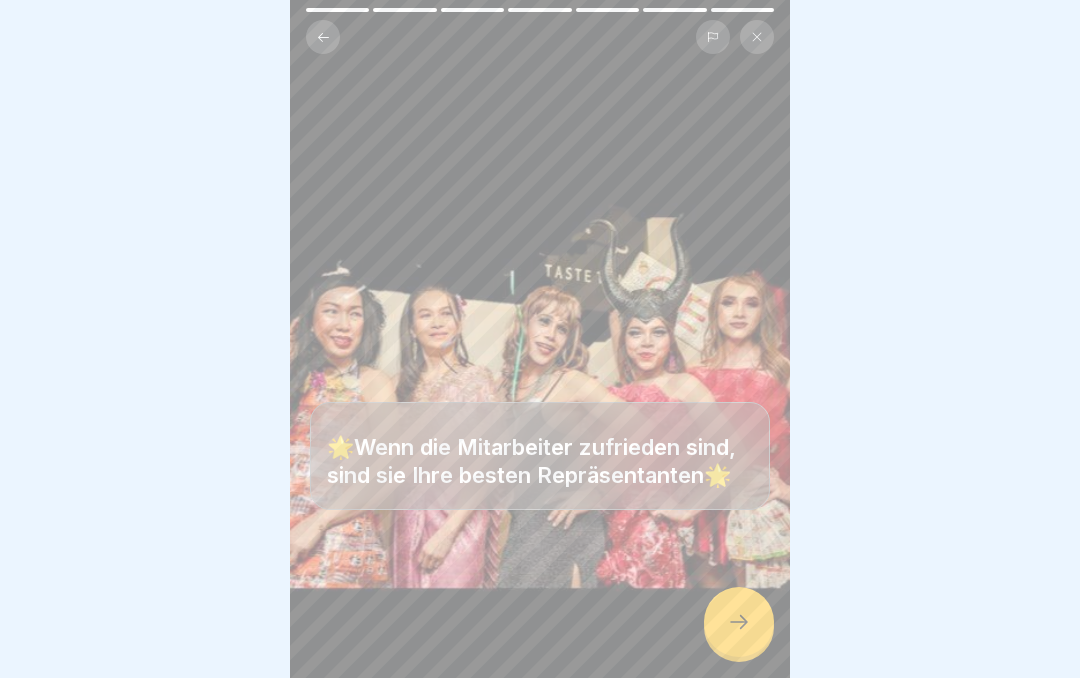 click 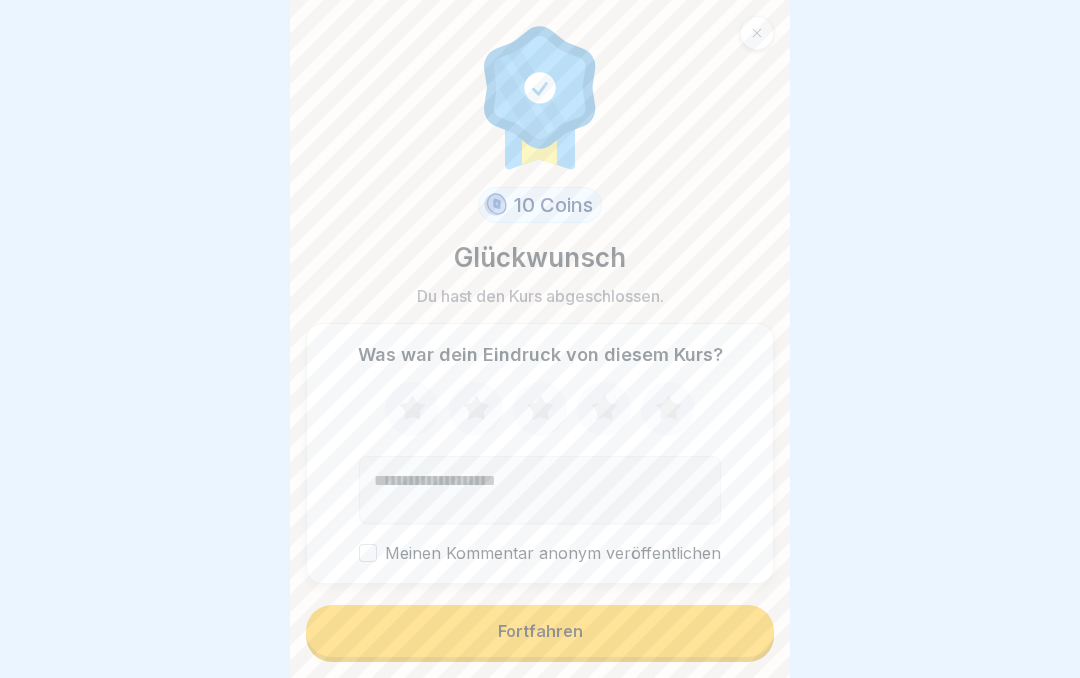 click on "Fortfahren" at bounding box center (540, 631) 